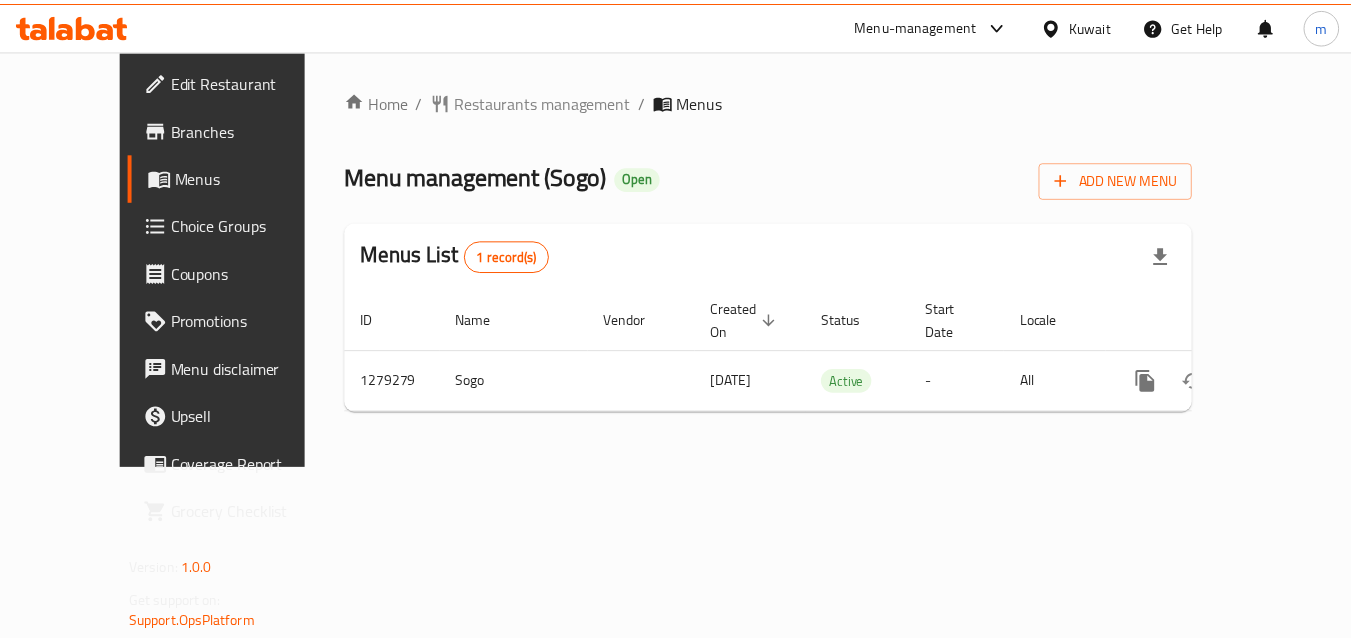 scroll, scrollTop: 0, scrollLeft: 0, axis: both 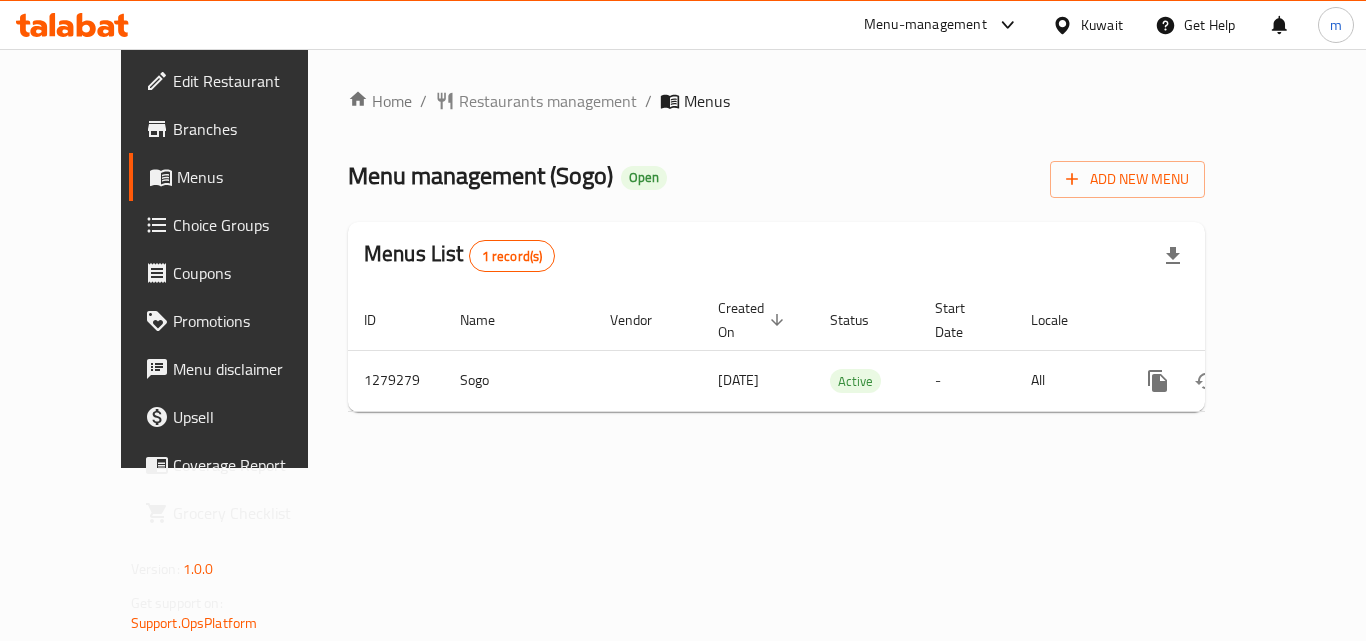 click 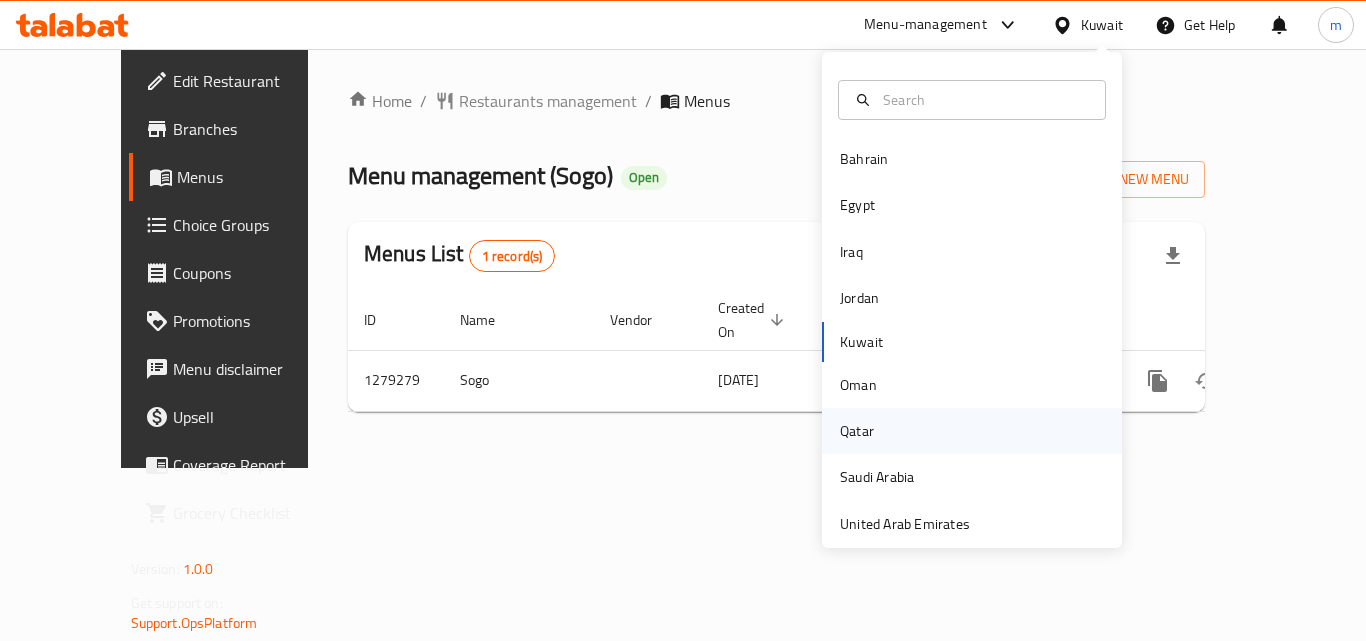 click on "Qatar" at bounding box center [857, 431] 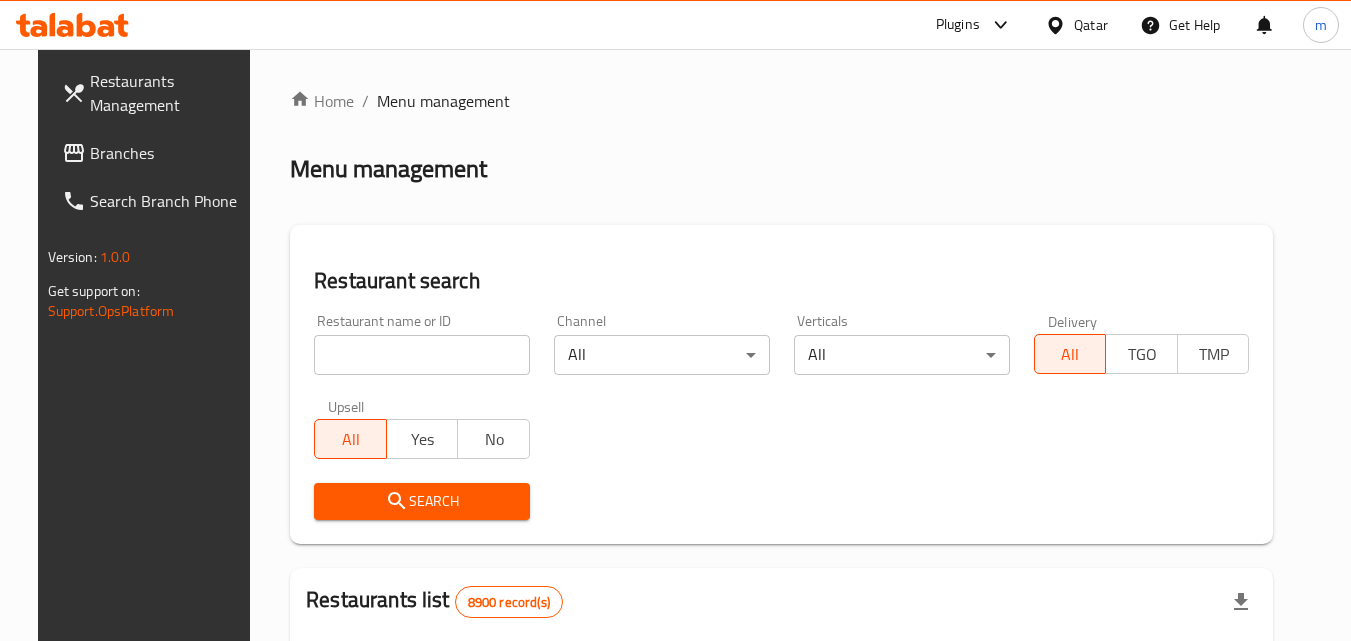 click on "Branches" at bounding box center (169, 153) 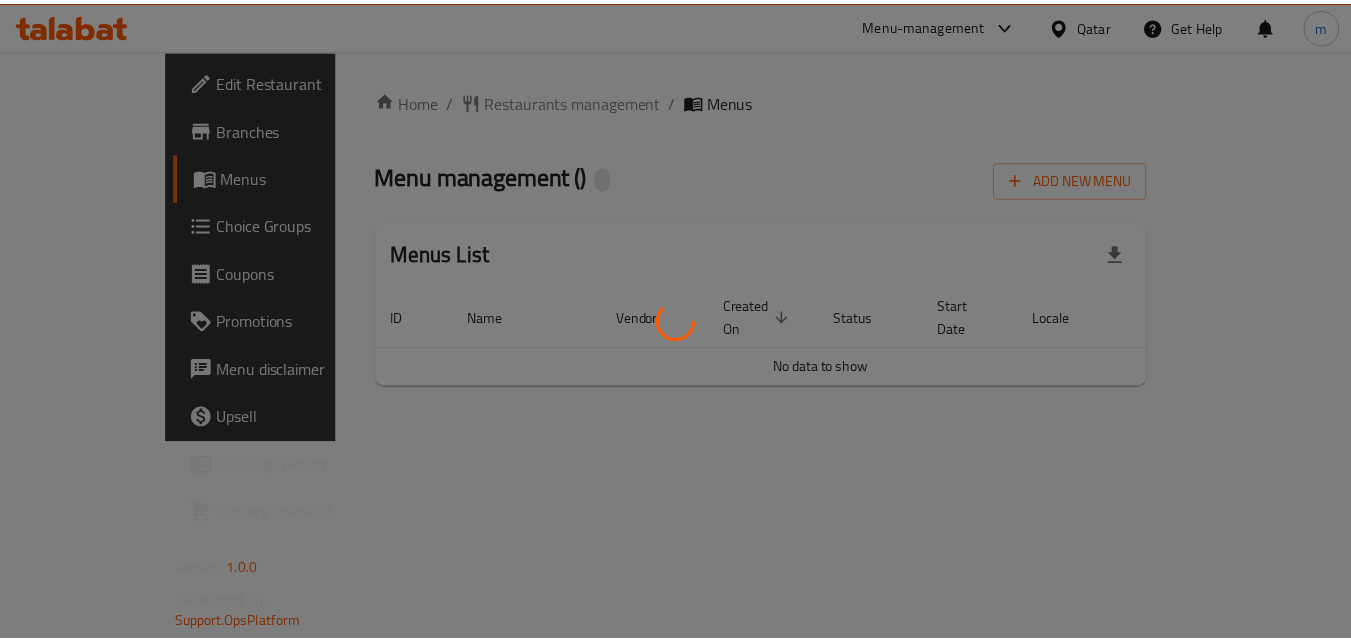 scroll, scrollTop: 0, scrollLeft: 0, axis: both 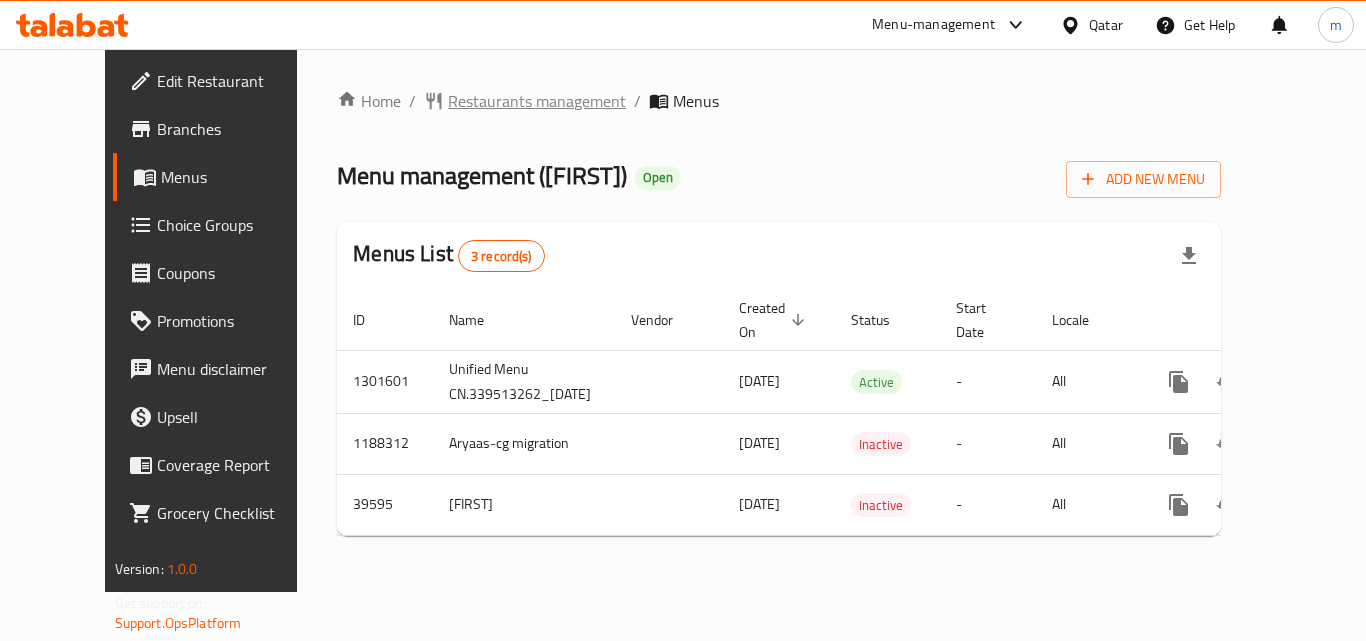 click on "Restaurants management" at bounding box center (537, 101) 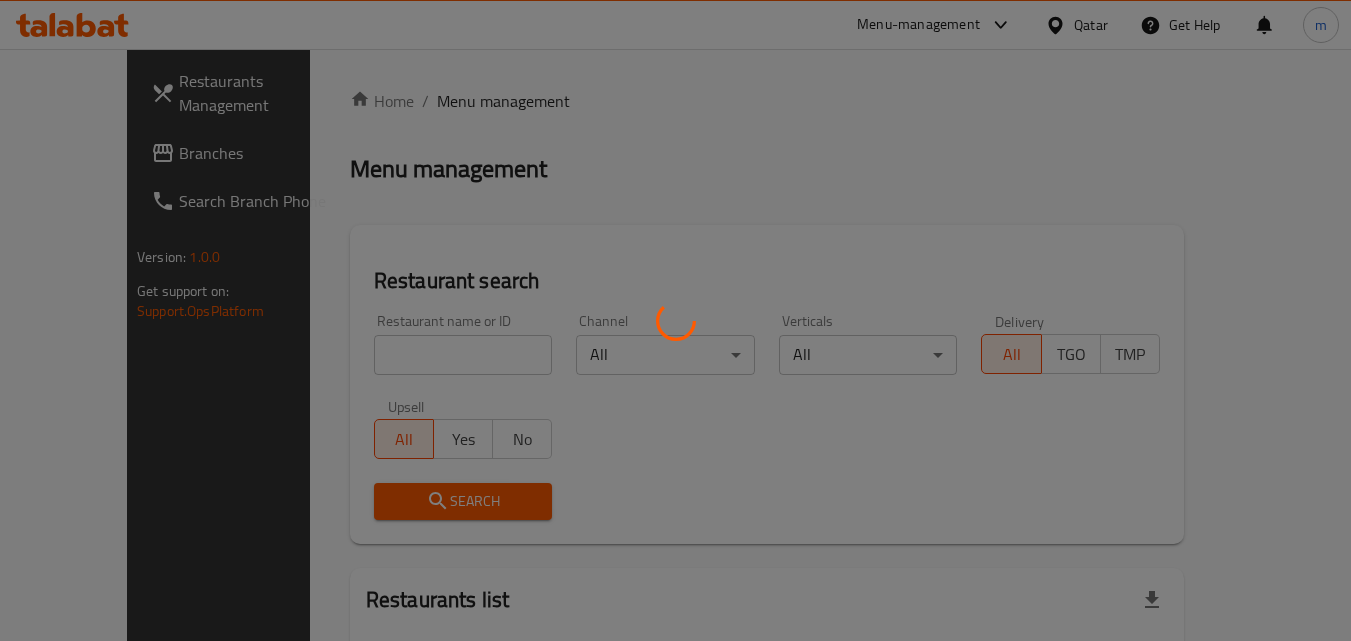 click at bounding box center [675, 320] 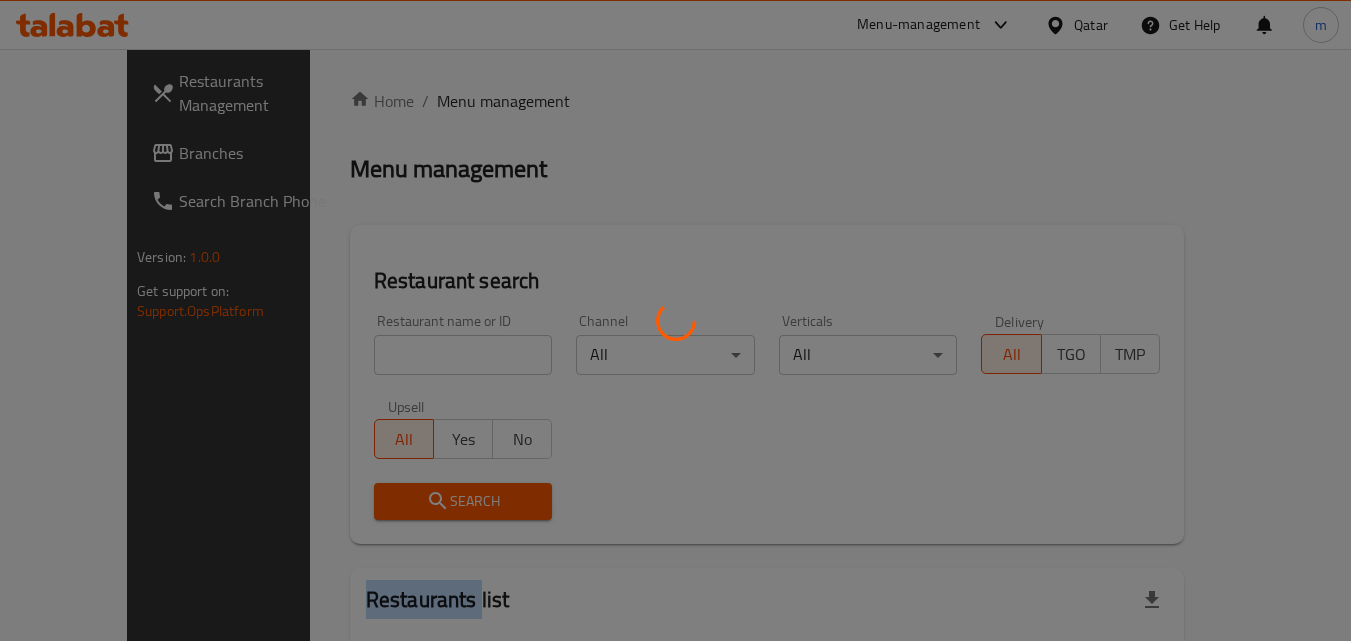 click at bounding box center (675, 320) 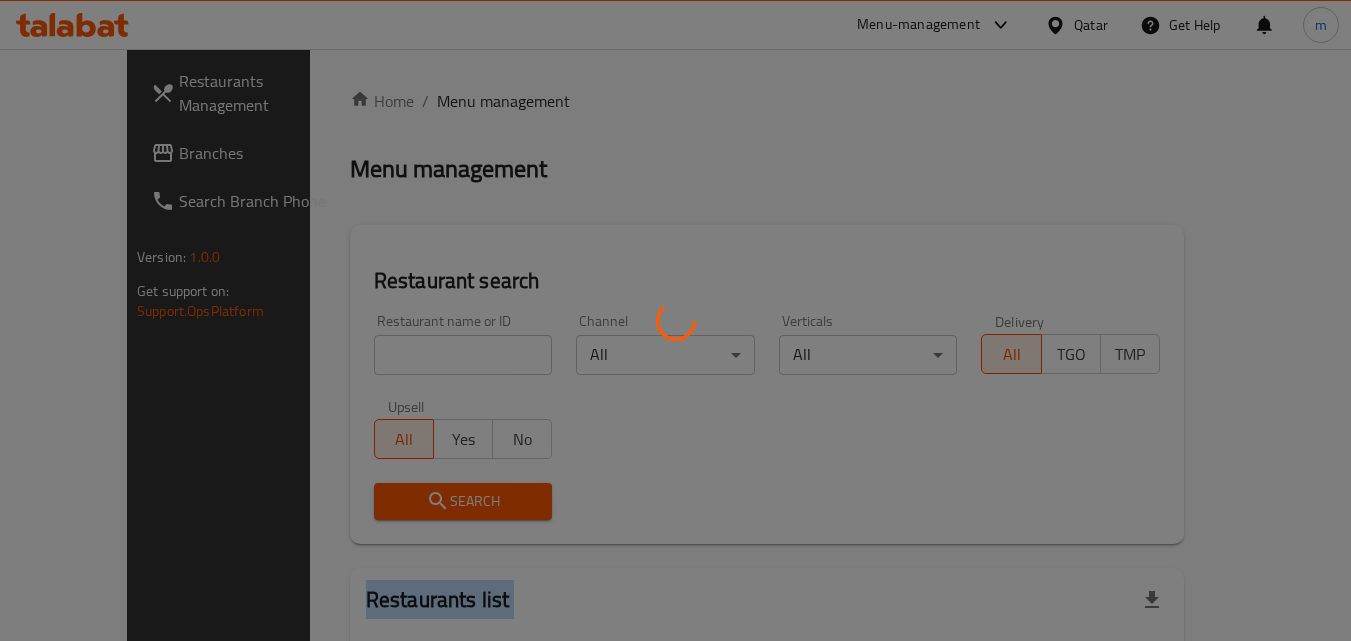 click at bounding box center (675, 320) 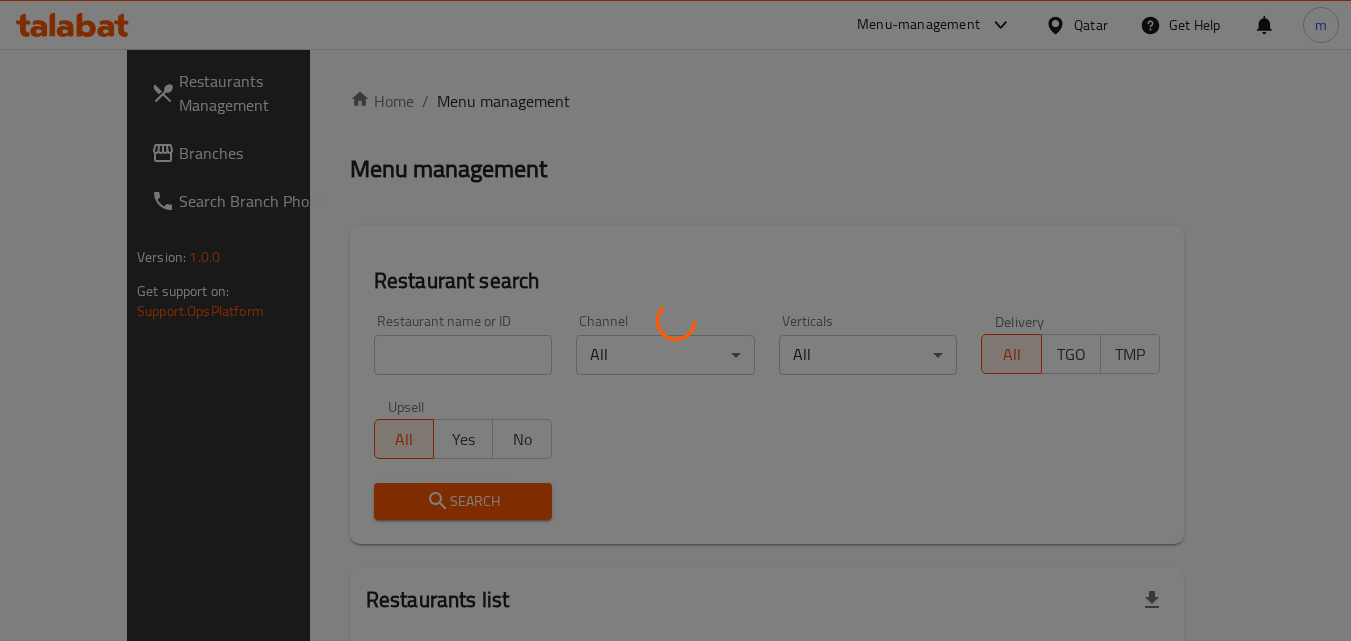 click at bounding box center [675, 320] 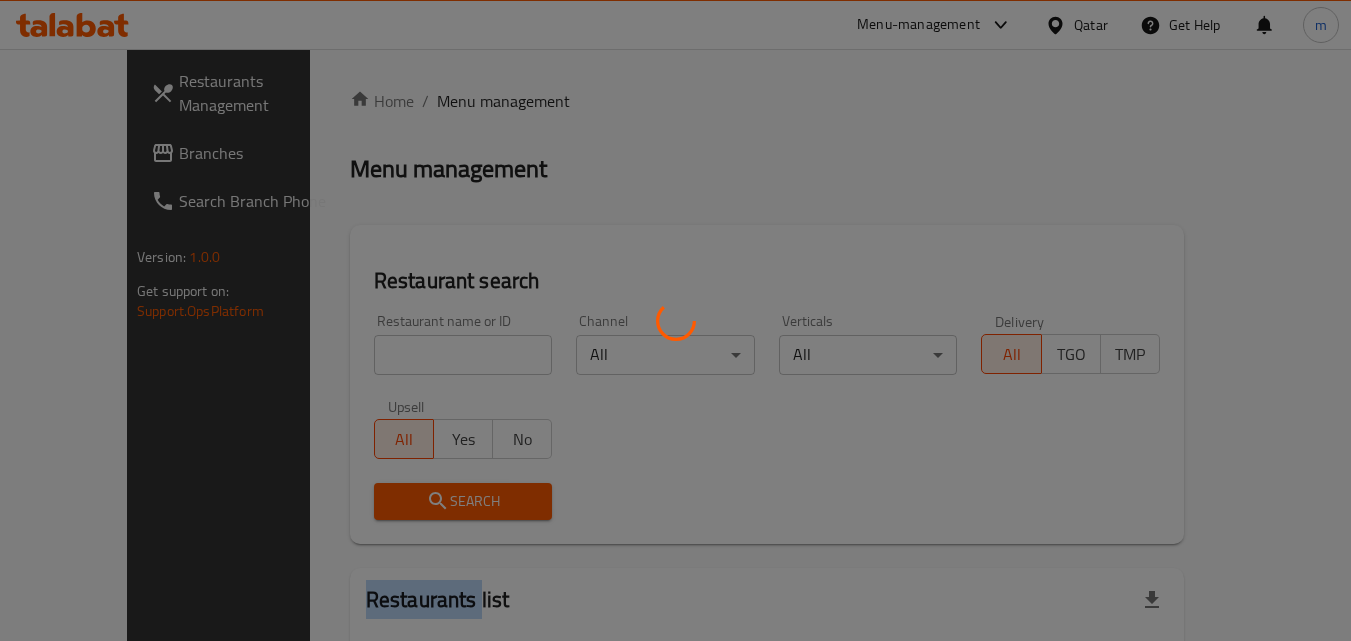 click at bounding box center [675, 320] 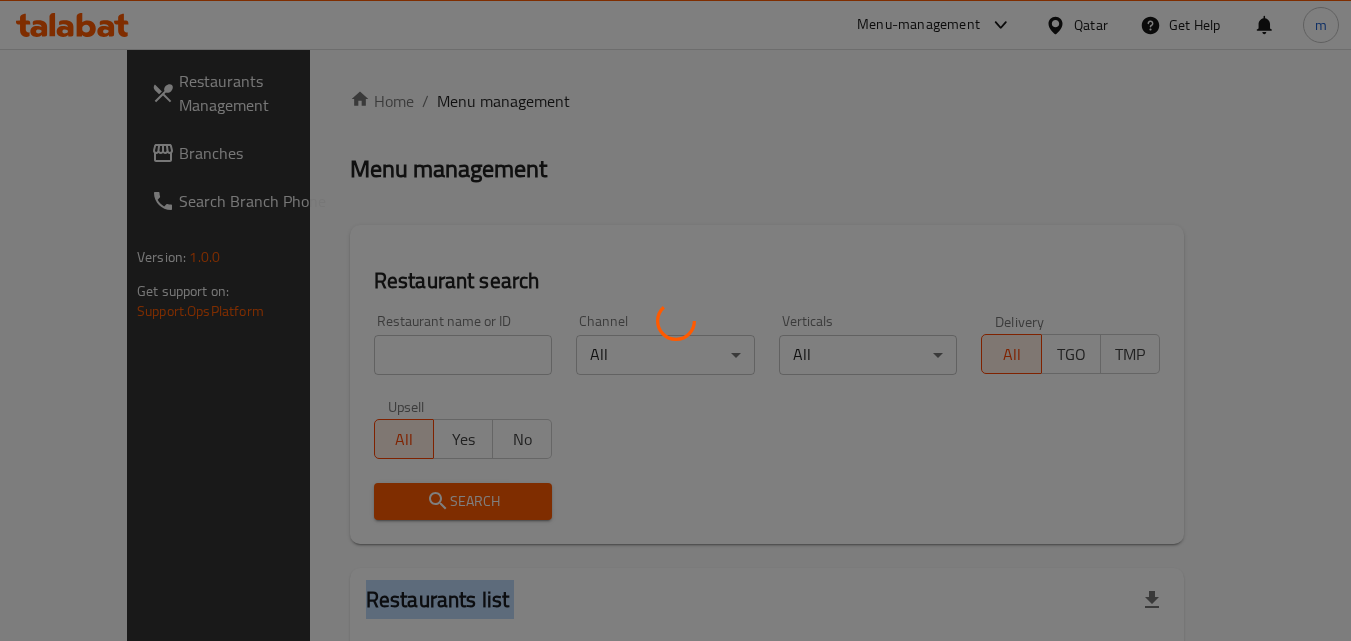 click at bounding box center [675, 320] 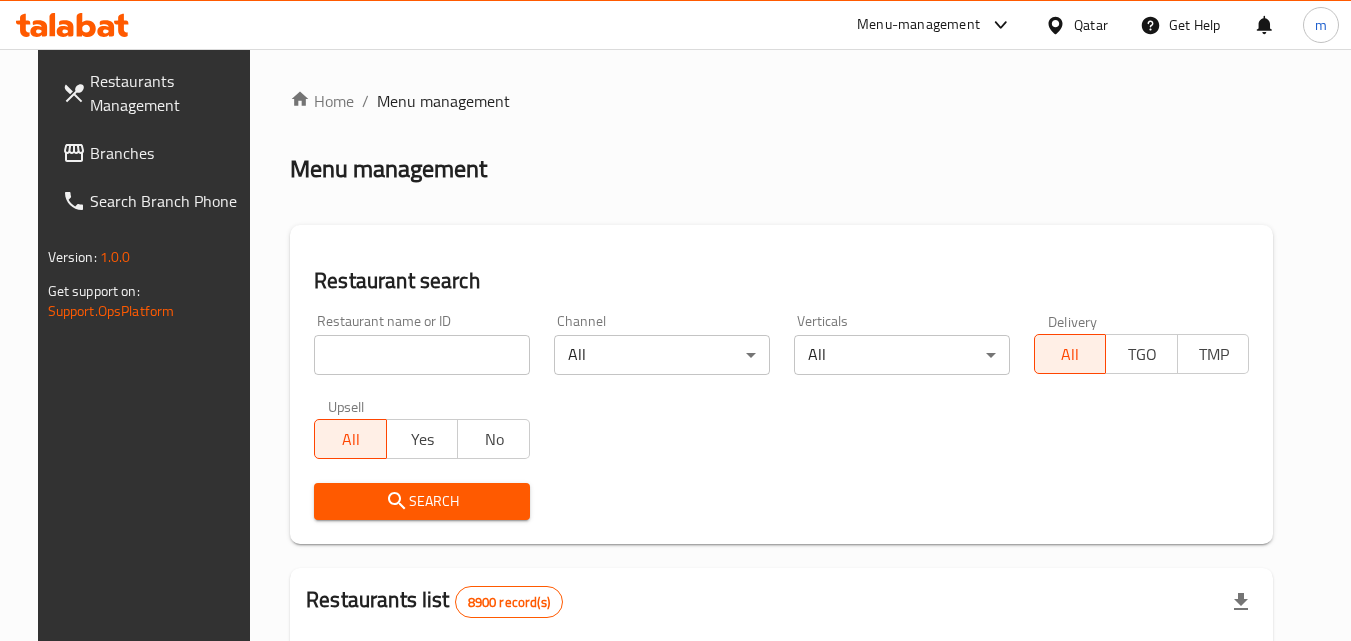 click at bounding box center [422, 355] 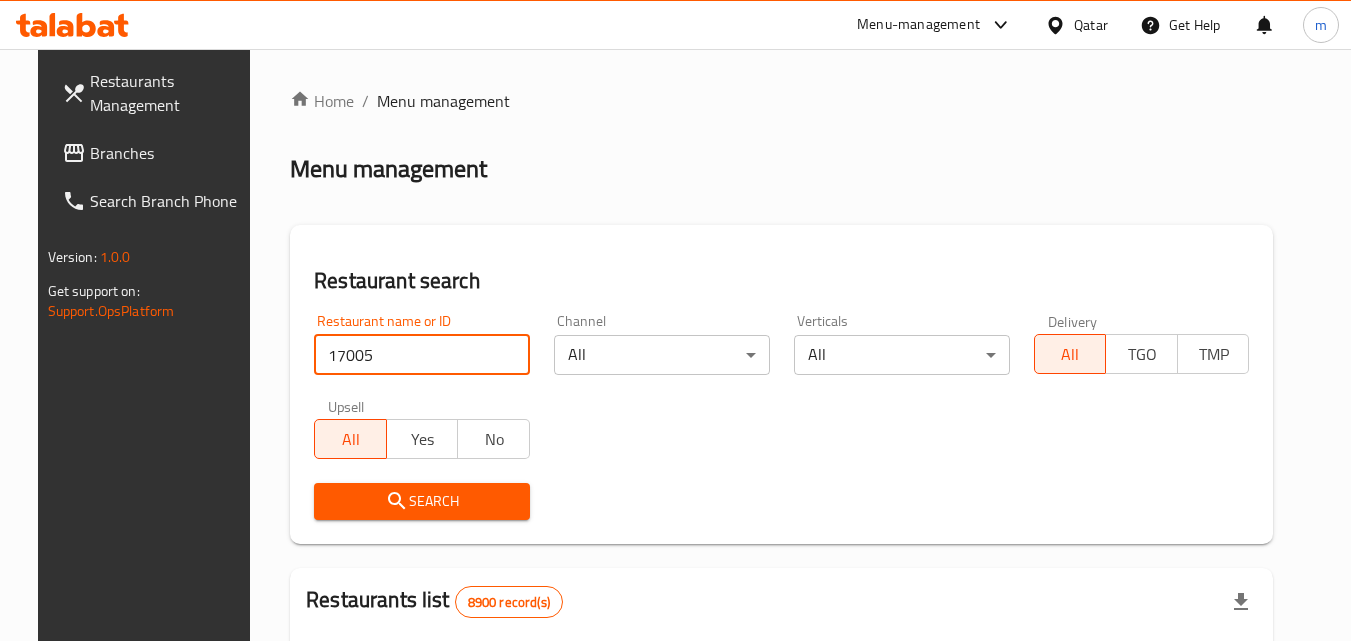 type on "17005" 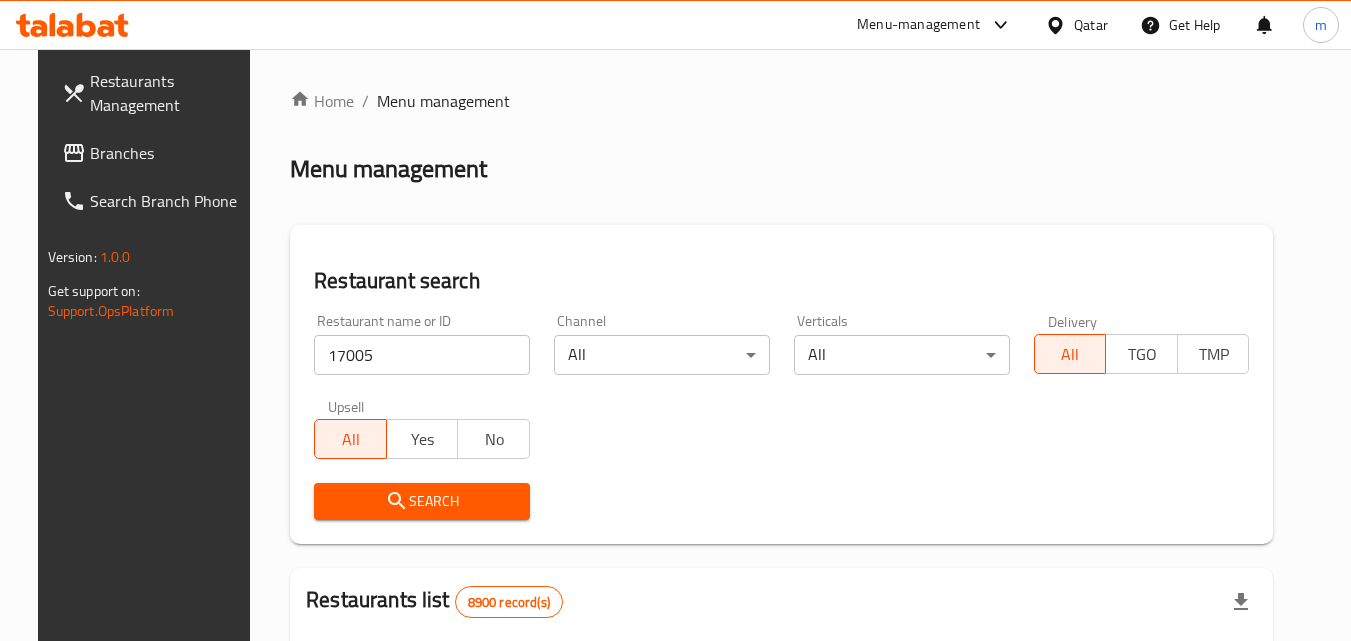 click on "Search" at bounding box center [422, 501] 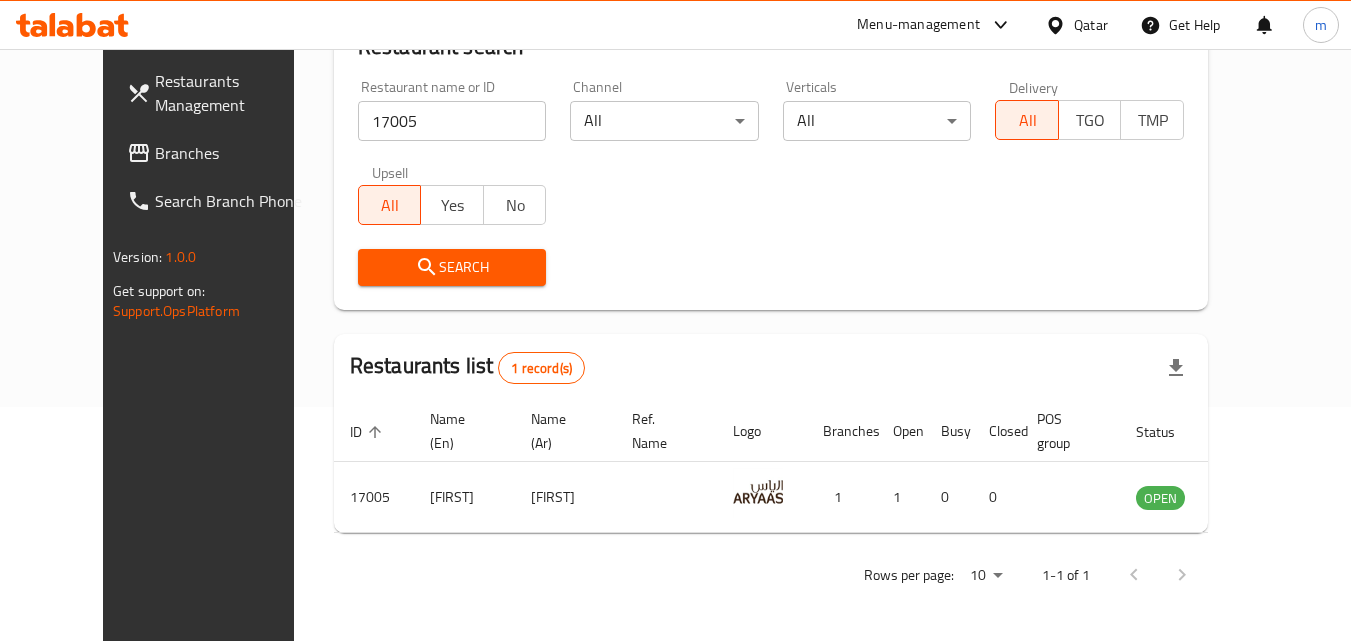 scroll, scrollTop: 234, scrollLeft: 0, axis: vertical 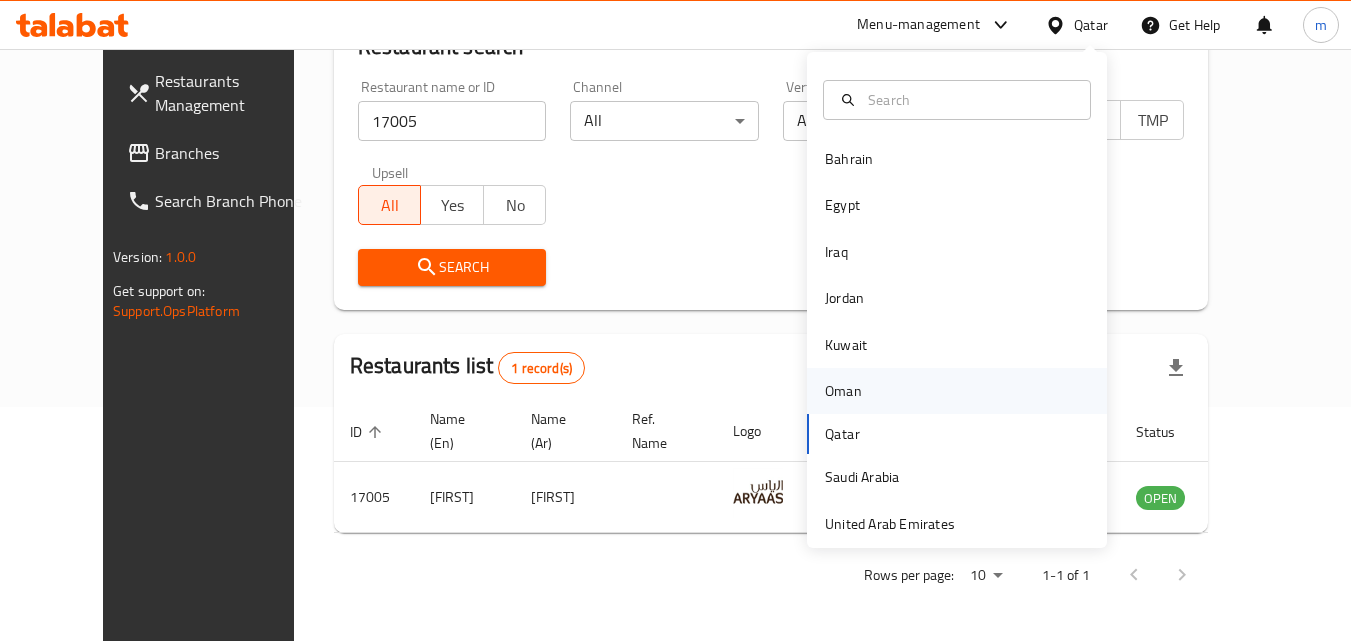 click on "Oman" at bounding box center [957, 391] 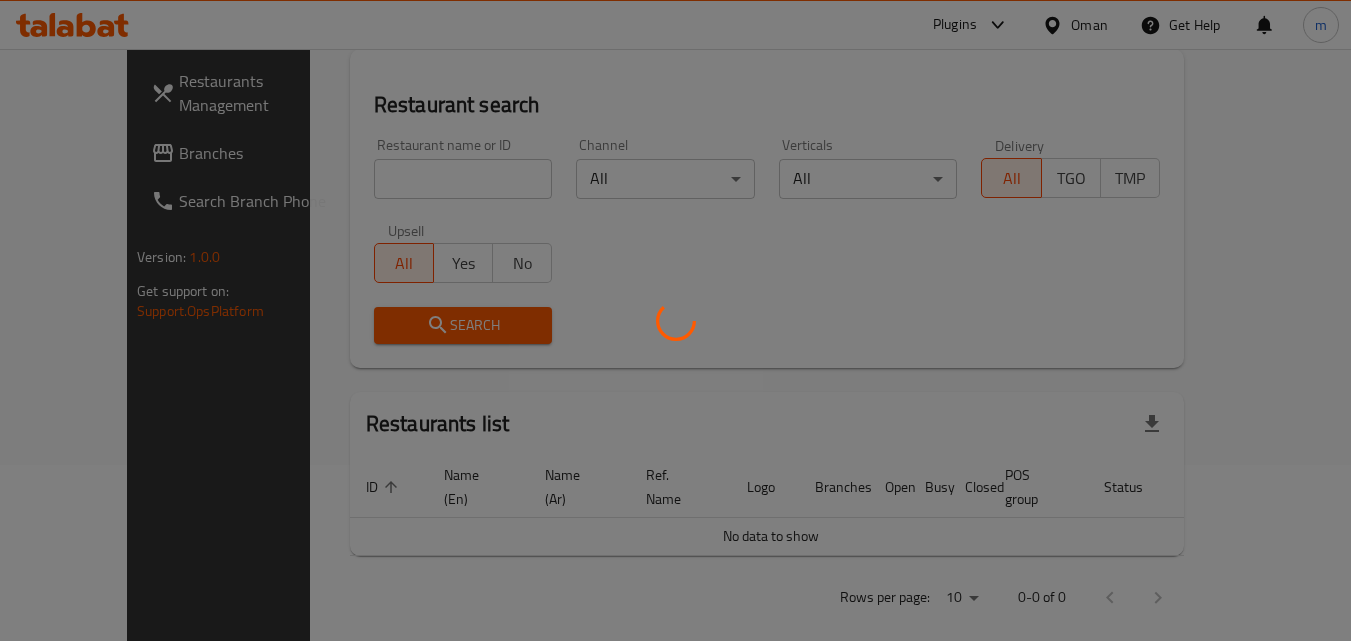 scroll, scrollTop: 234, scrollLeft: 0, axis: vertical 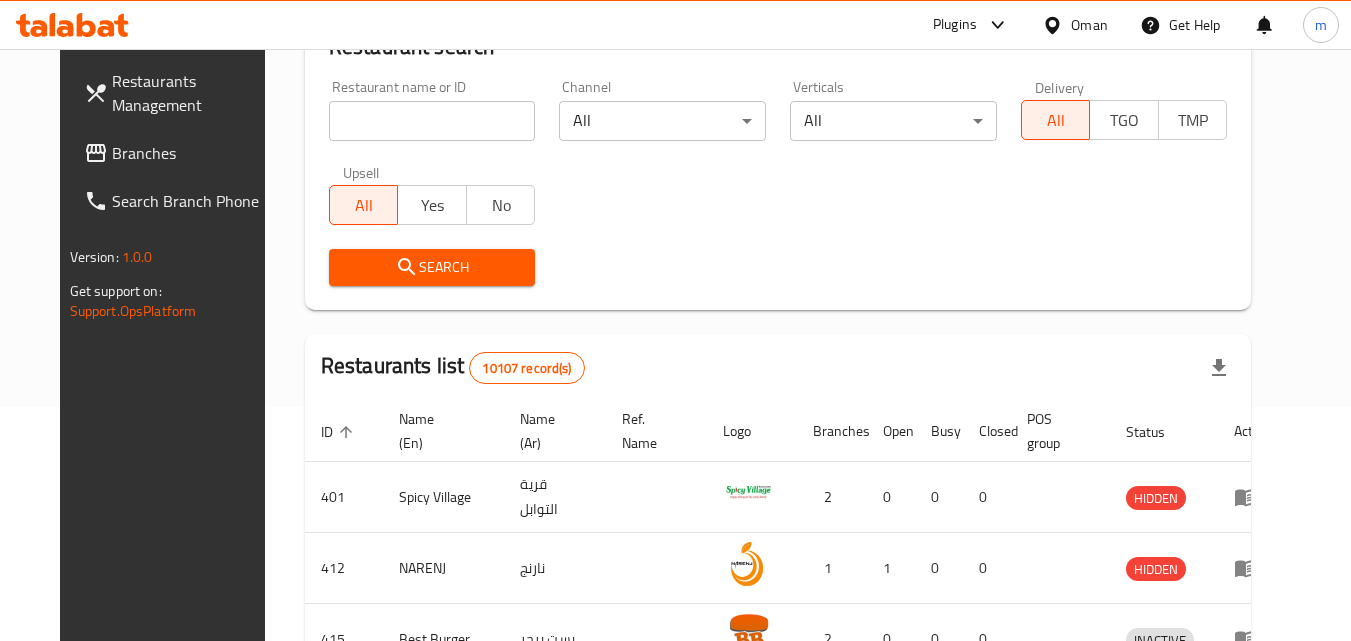 click on "Branches" at bounding box center (191, 153) 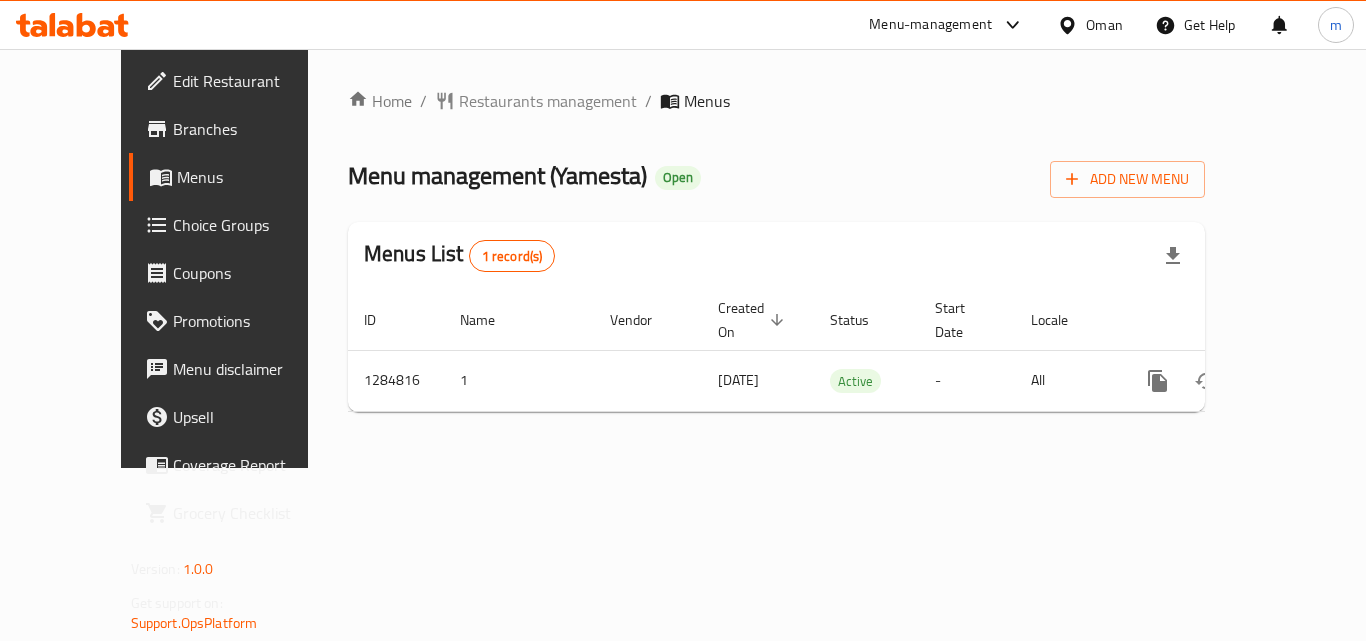 scroll, scrollTop: 0, scrollLeft: 0, axis: both 